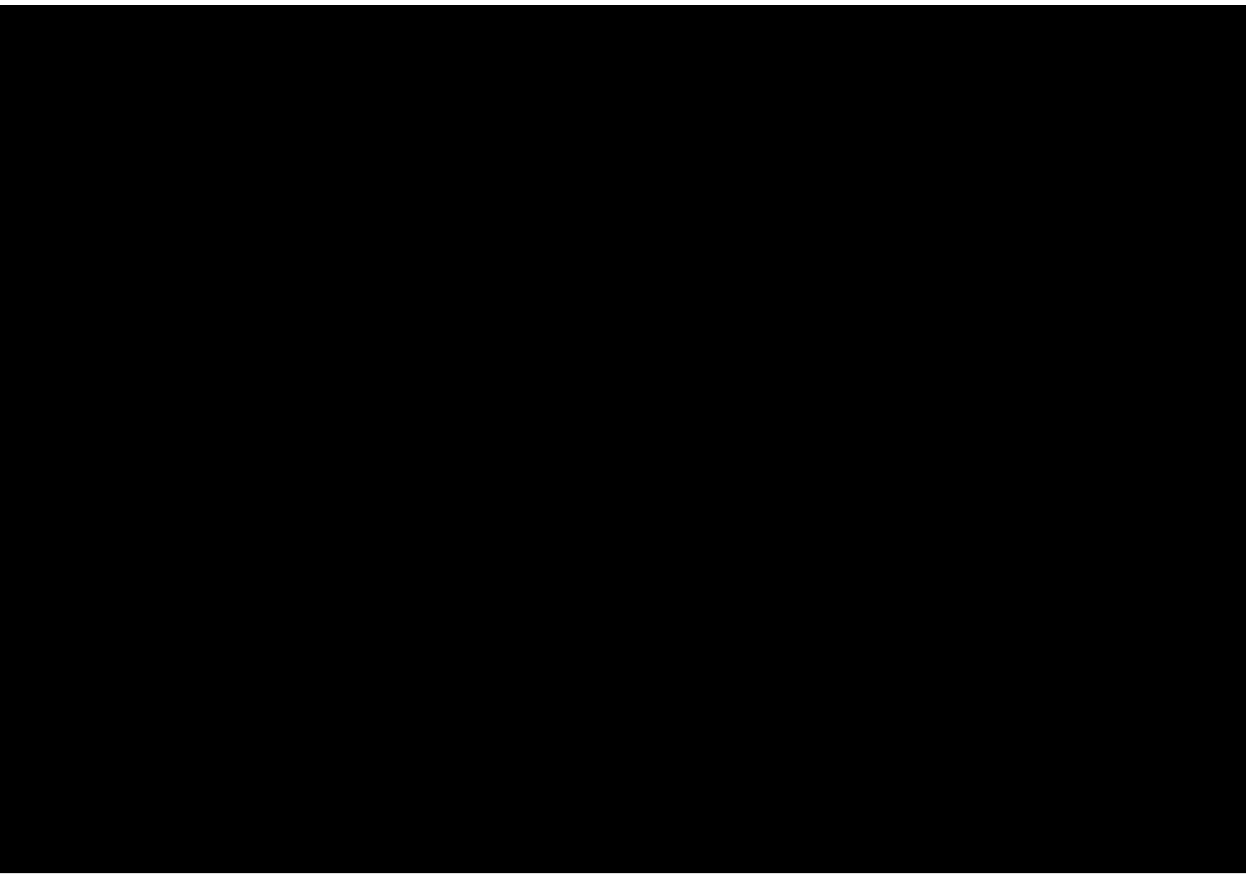 scroll, scrollTop: 0, scrollLeft: 0, axis: both 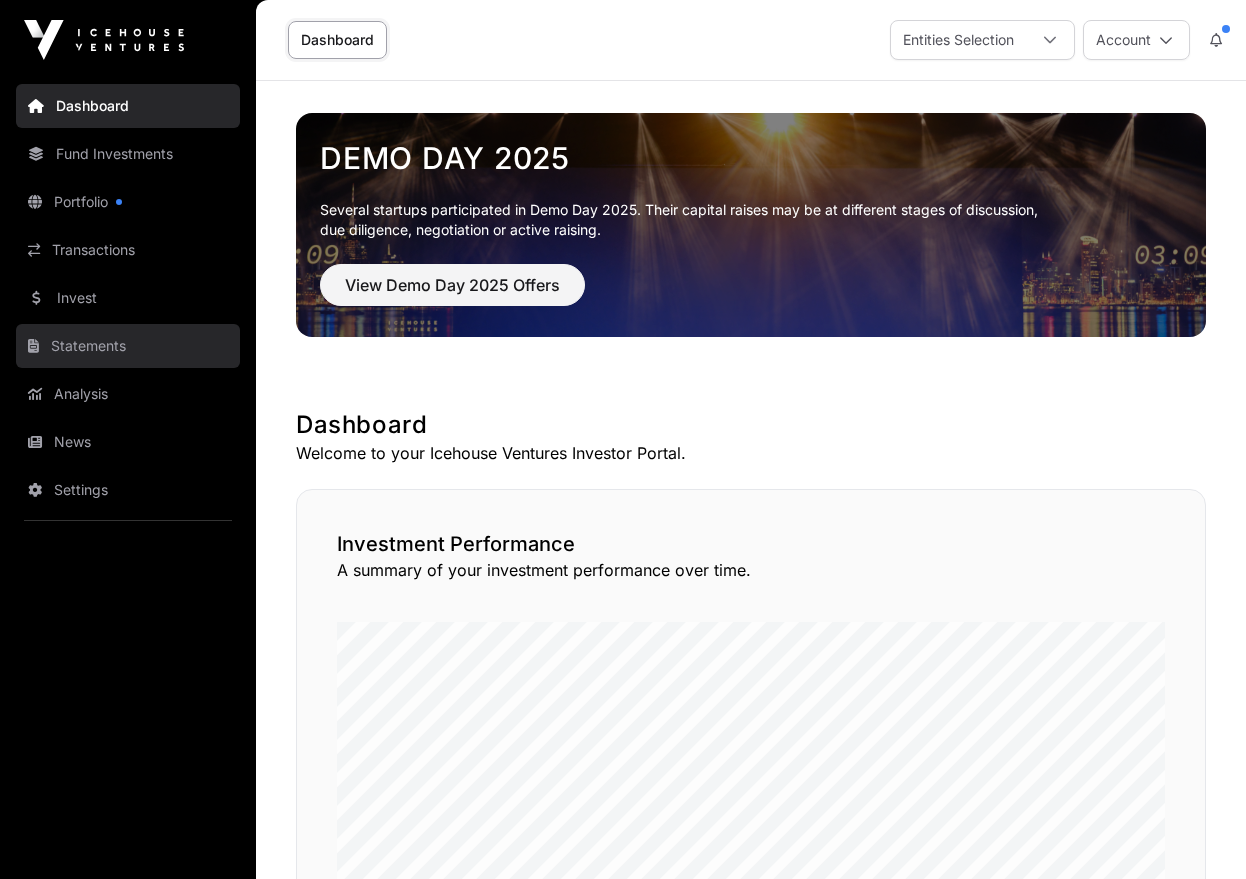 click on "Statements" 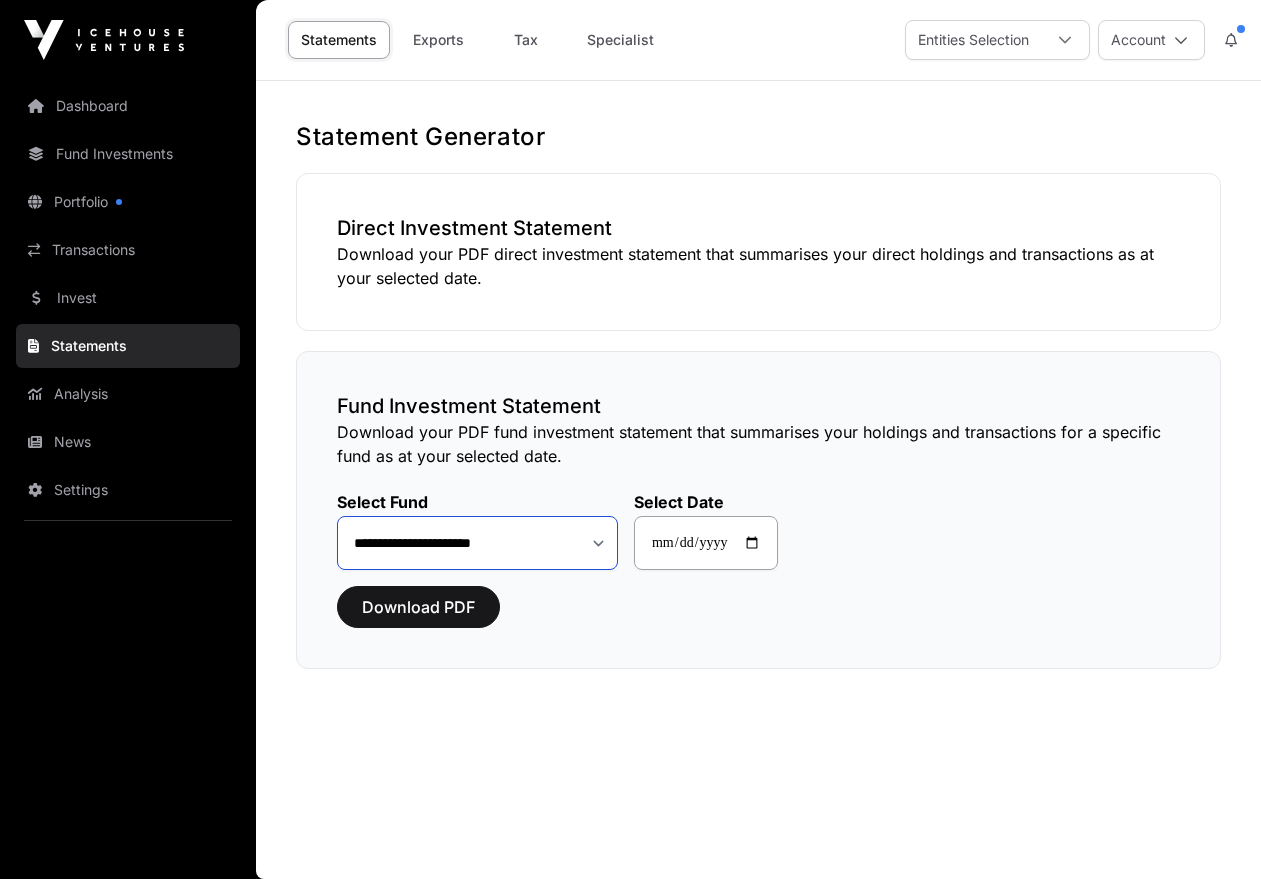 click on "**********" 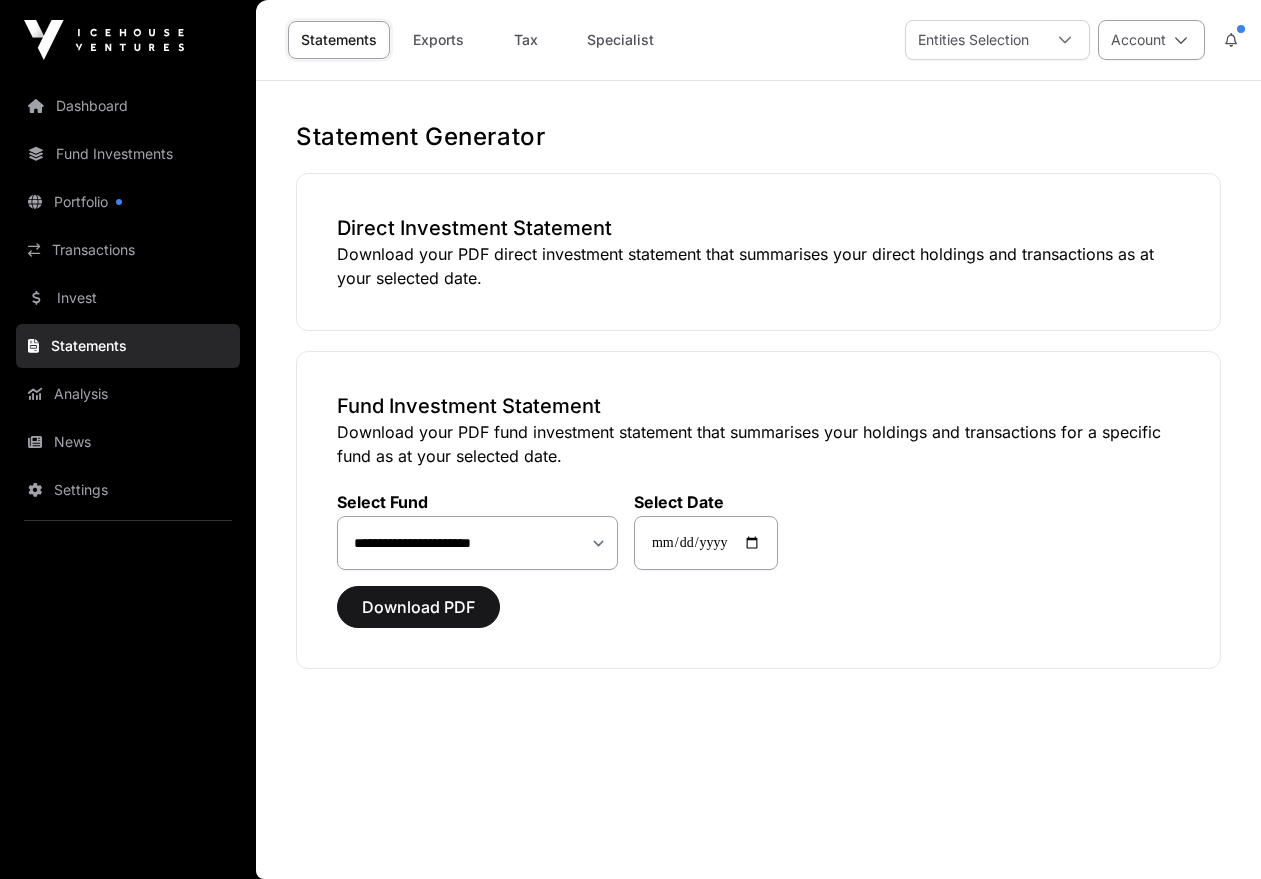 click 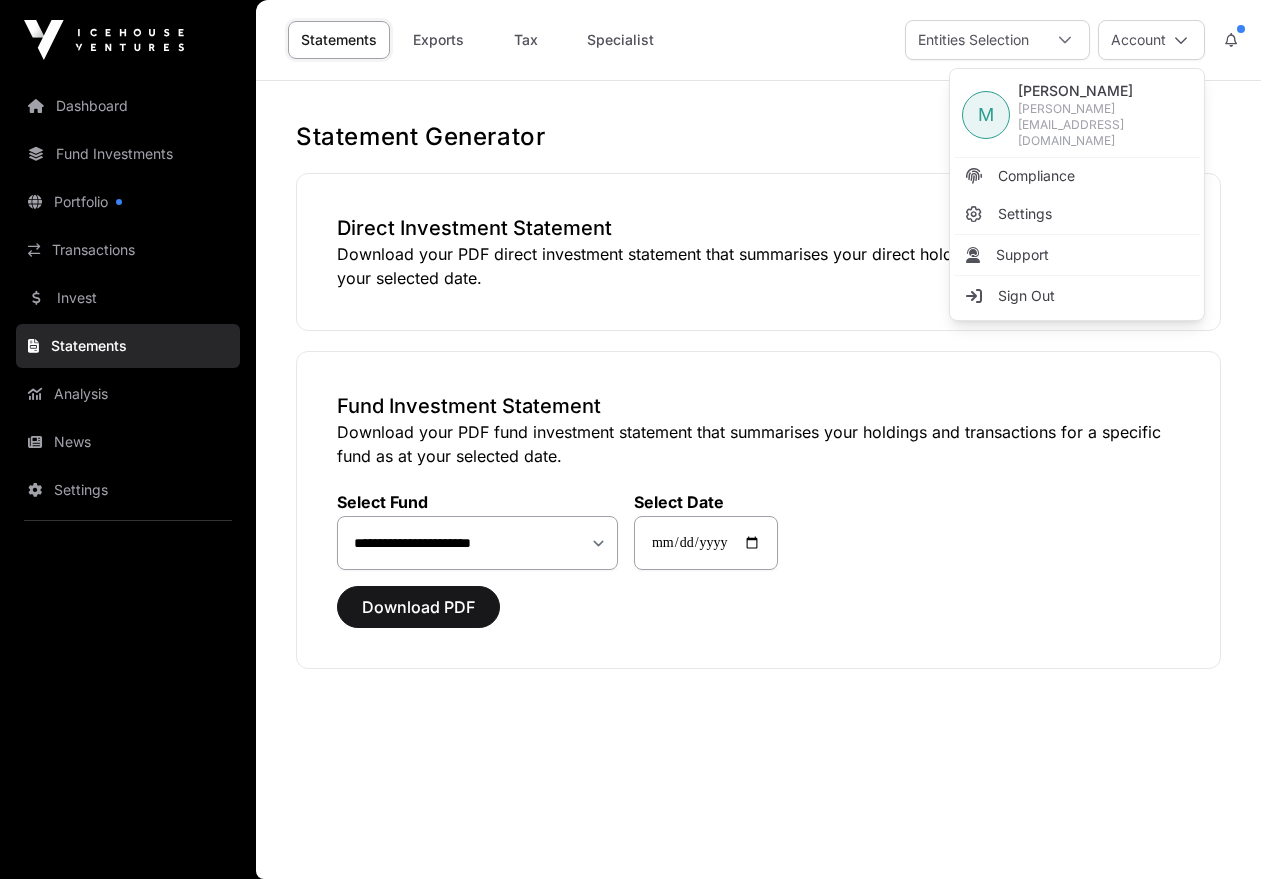 click on "M" at bounding box center (986, 115) 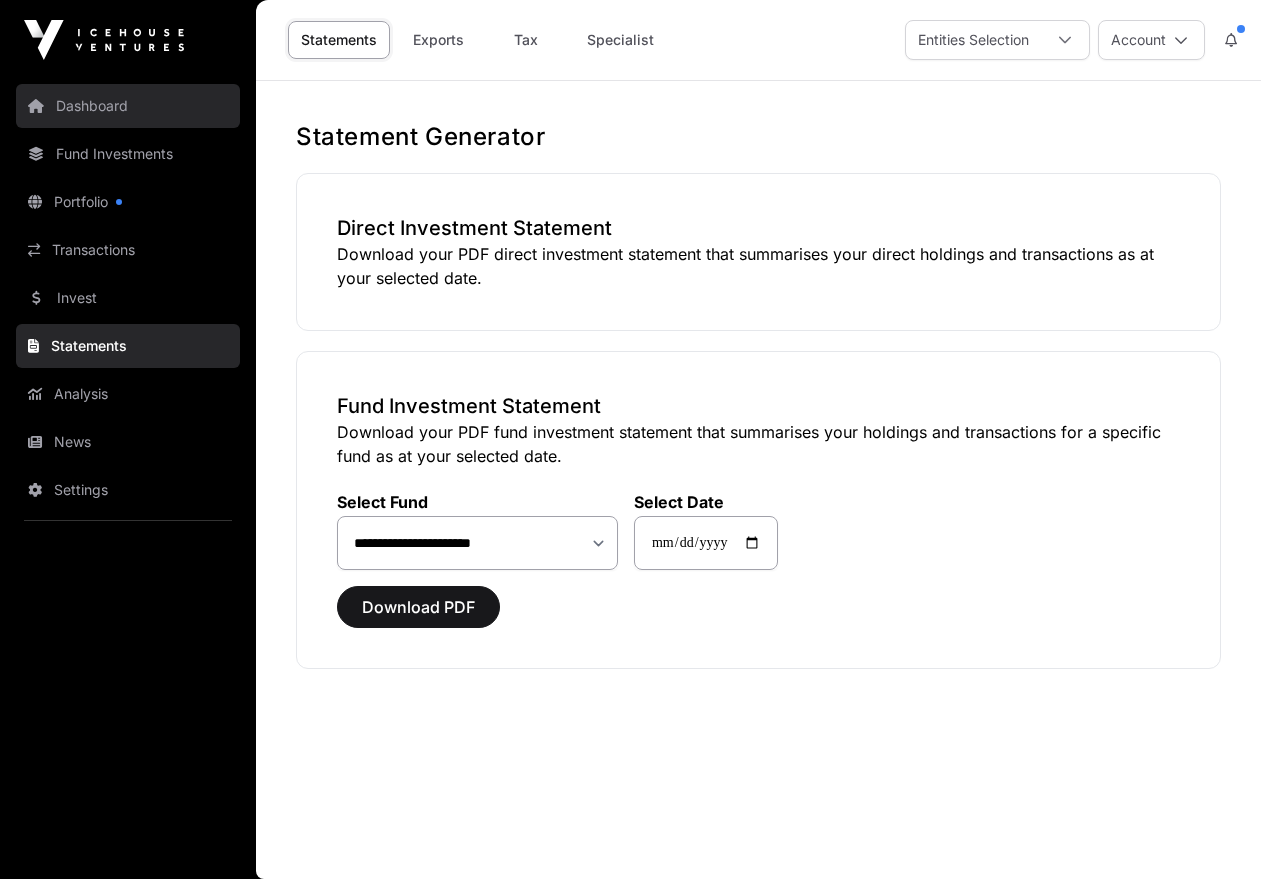 click on "Dashboard" 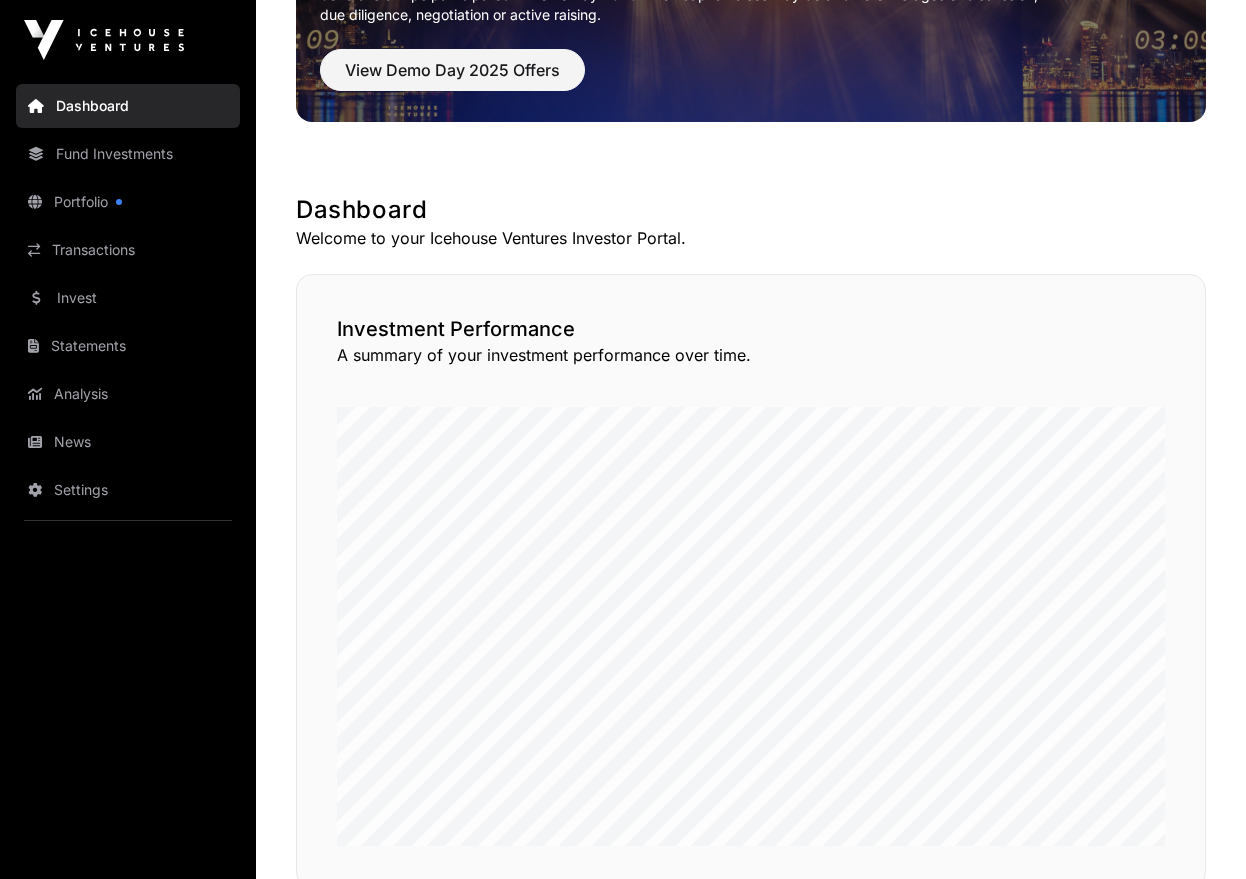 scroll, scrollTop: 0, scrollLeft: 0, axis: both 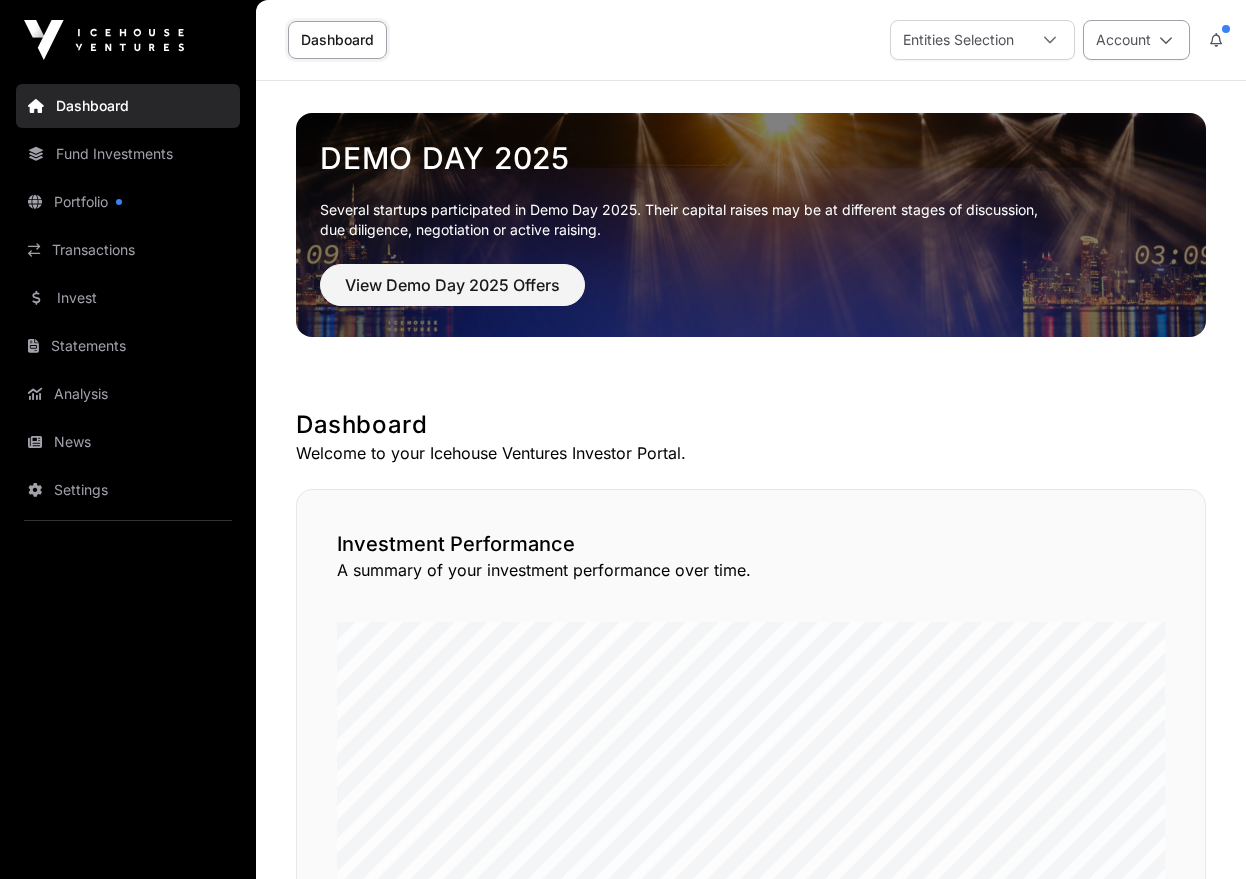 click on "Account" 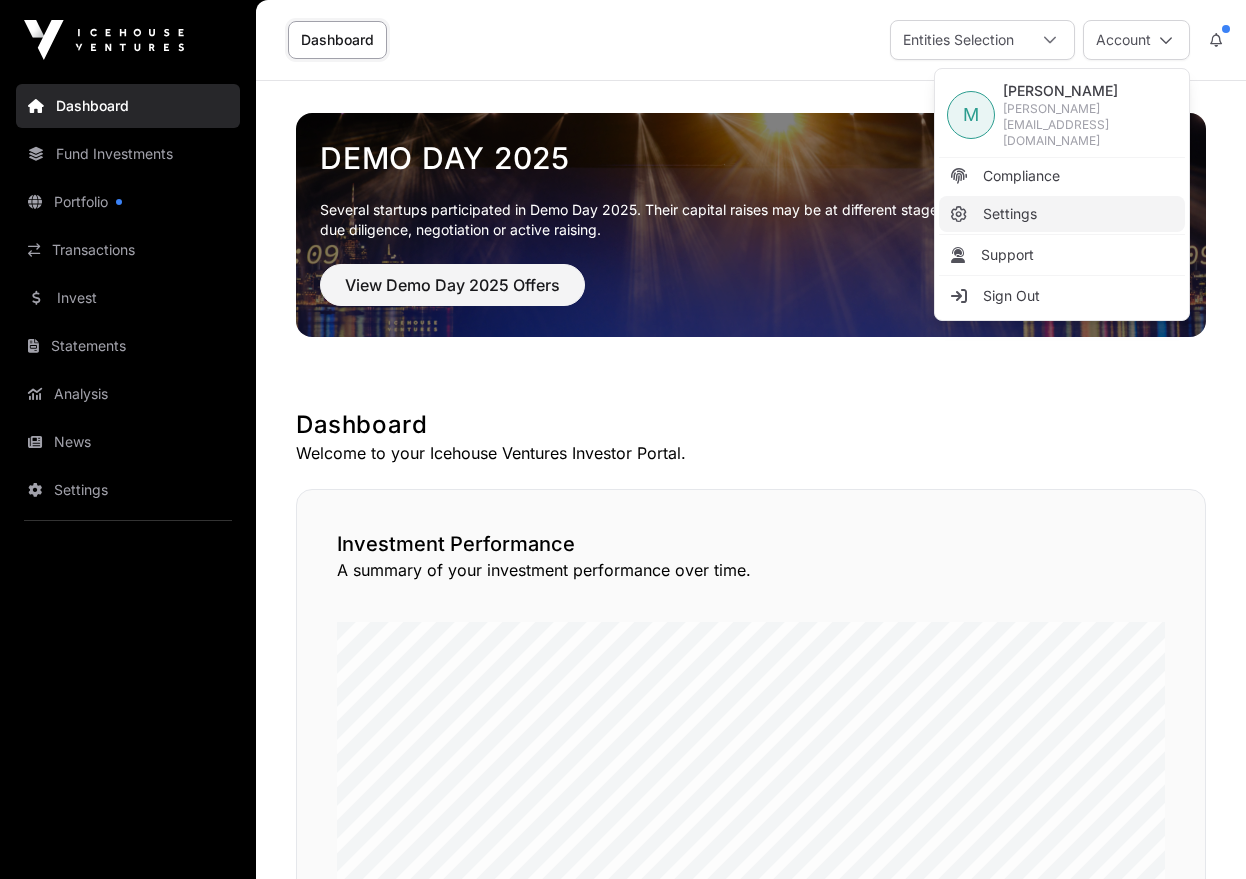 click on "Settings" at bounding box center [1010, 214] 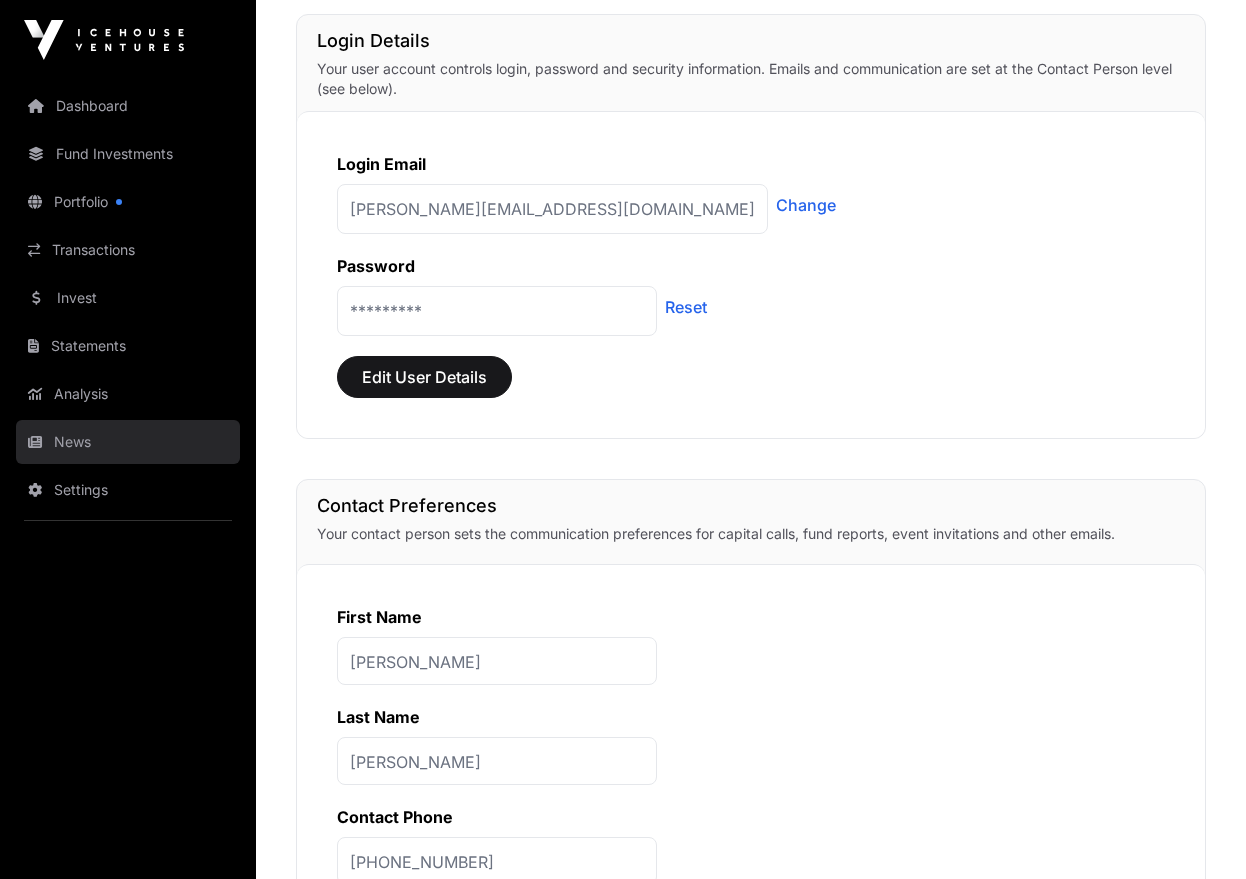 scroll, scrollTop: 201, scrollLeft: 0, axis: vertical 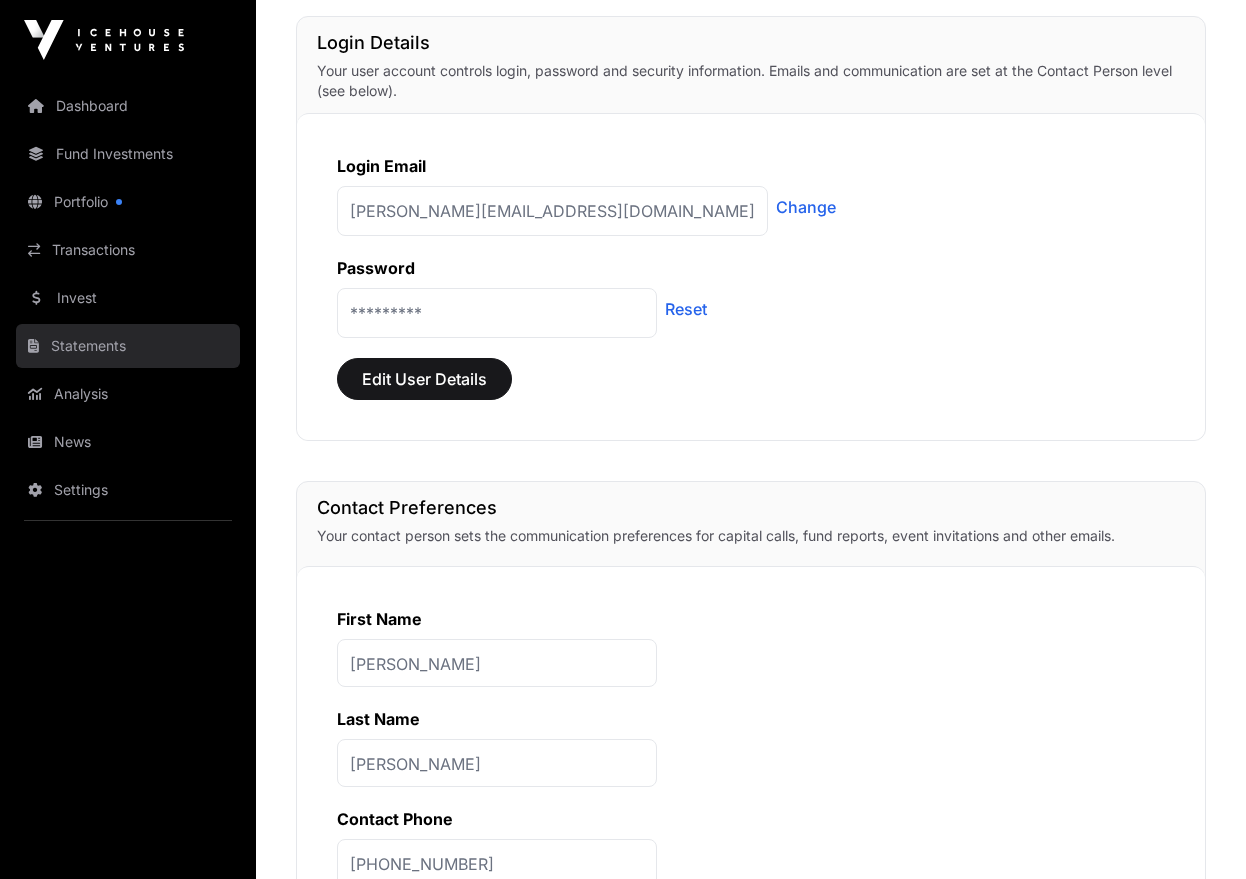 click on "Statements" 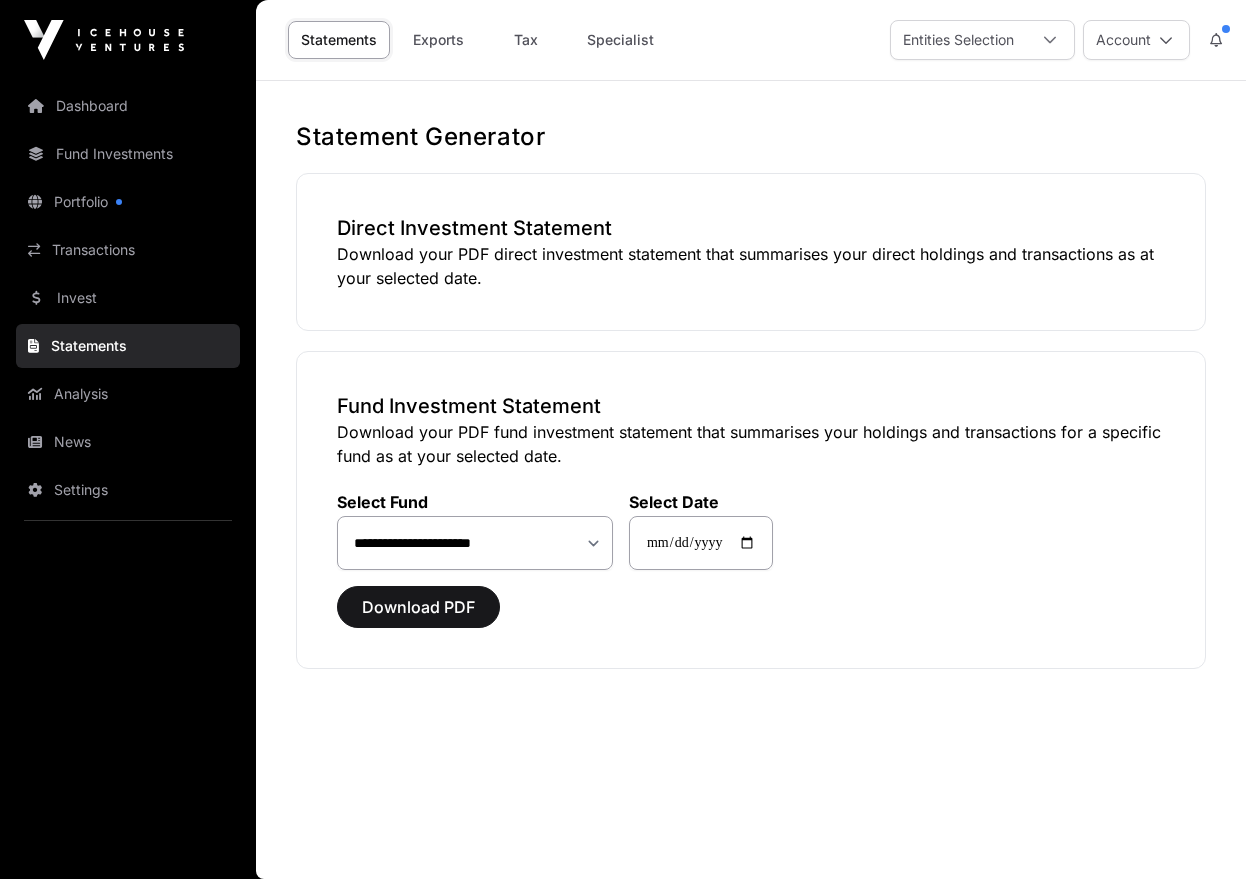 scroll, scrollTop: 0, scrollLeft: 0, axis: both 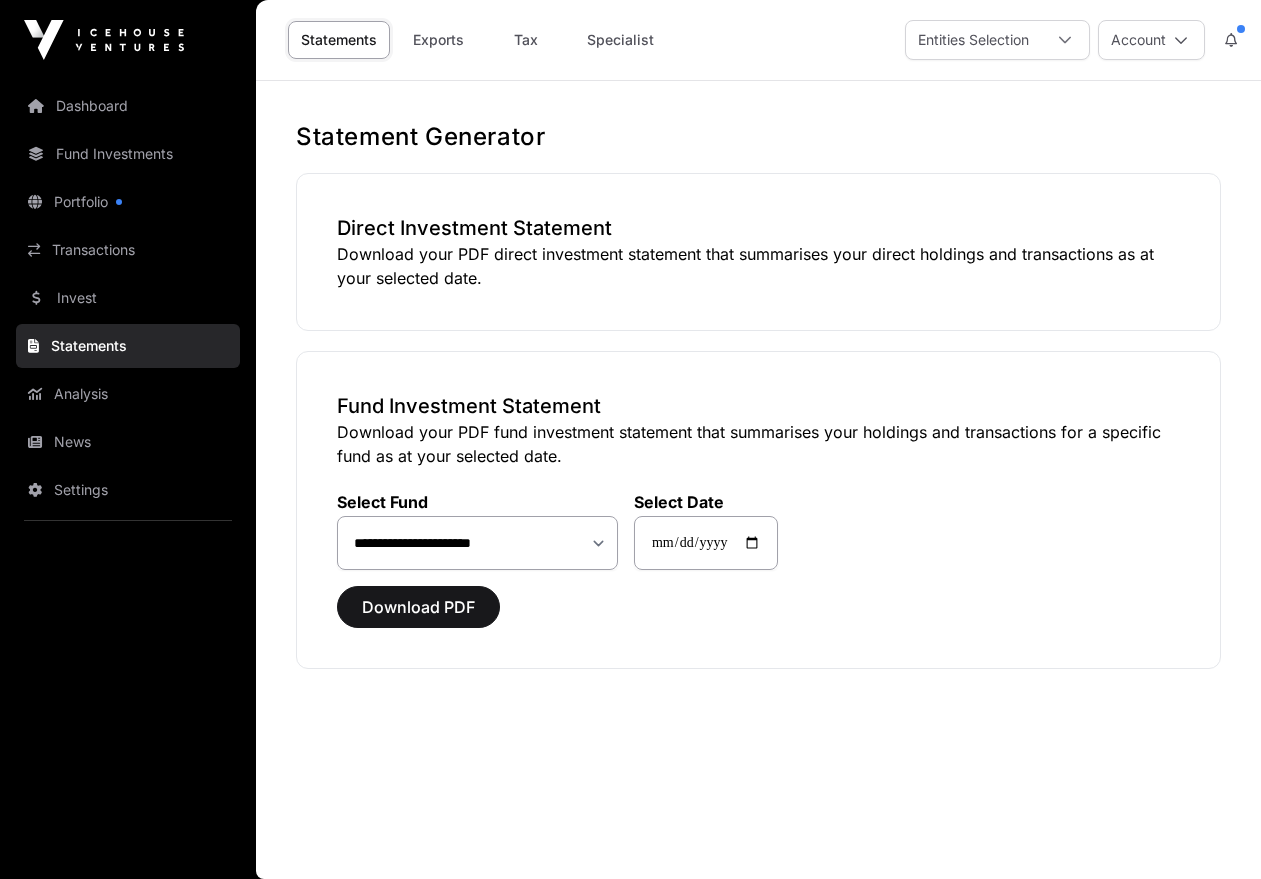 click on "**********" 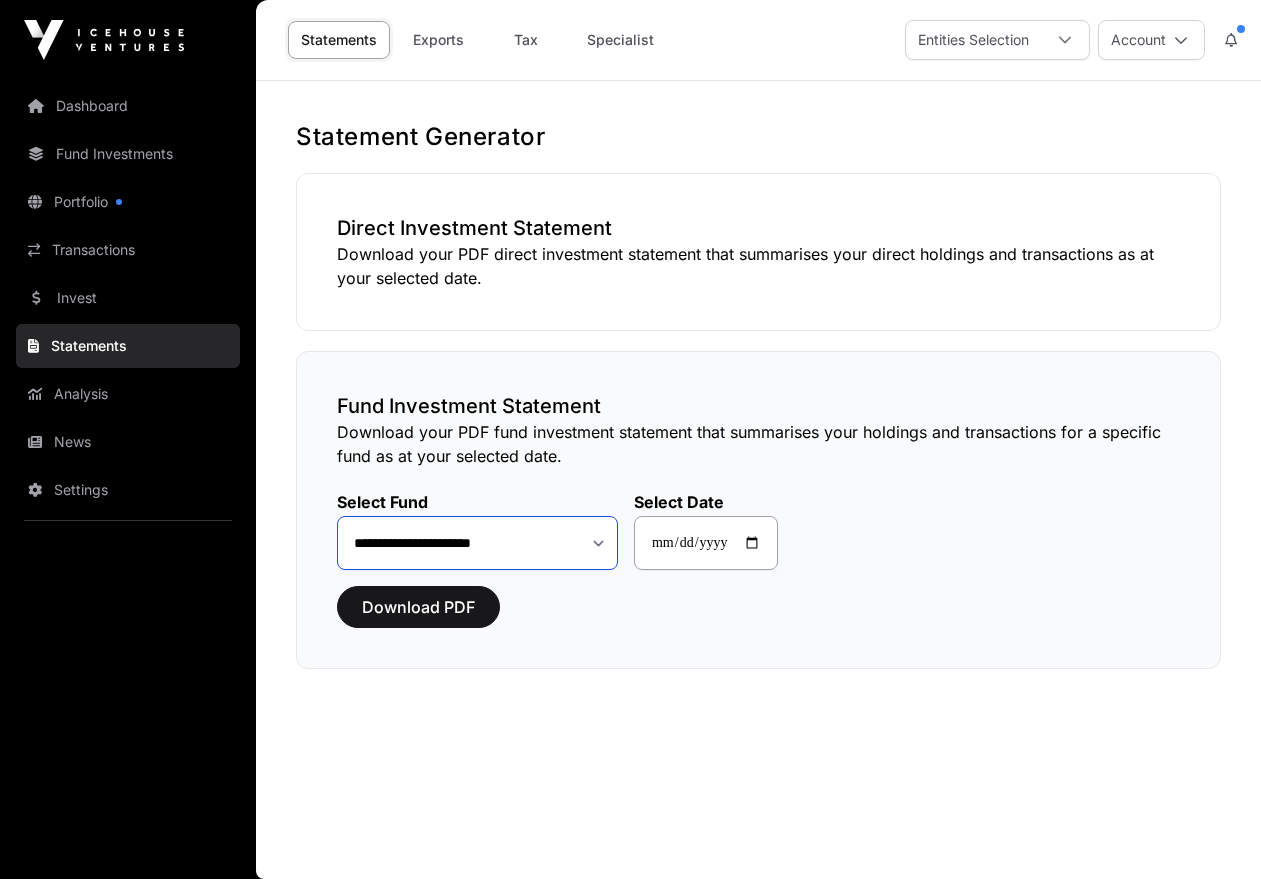 click on "**********" 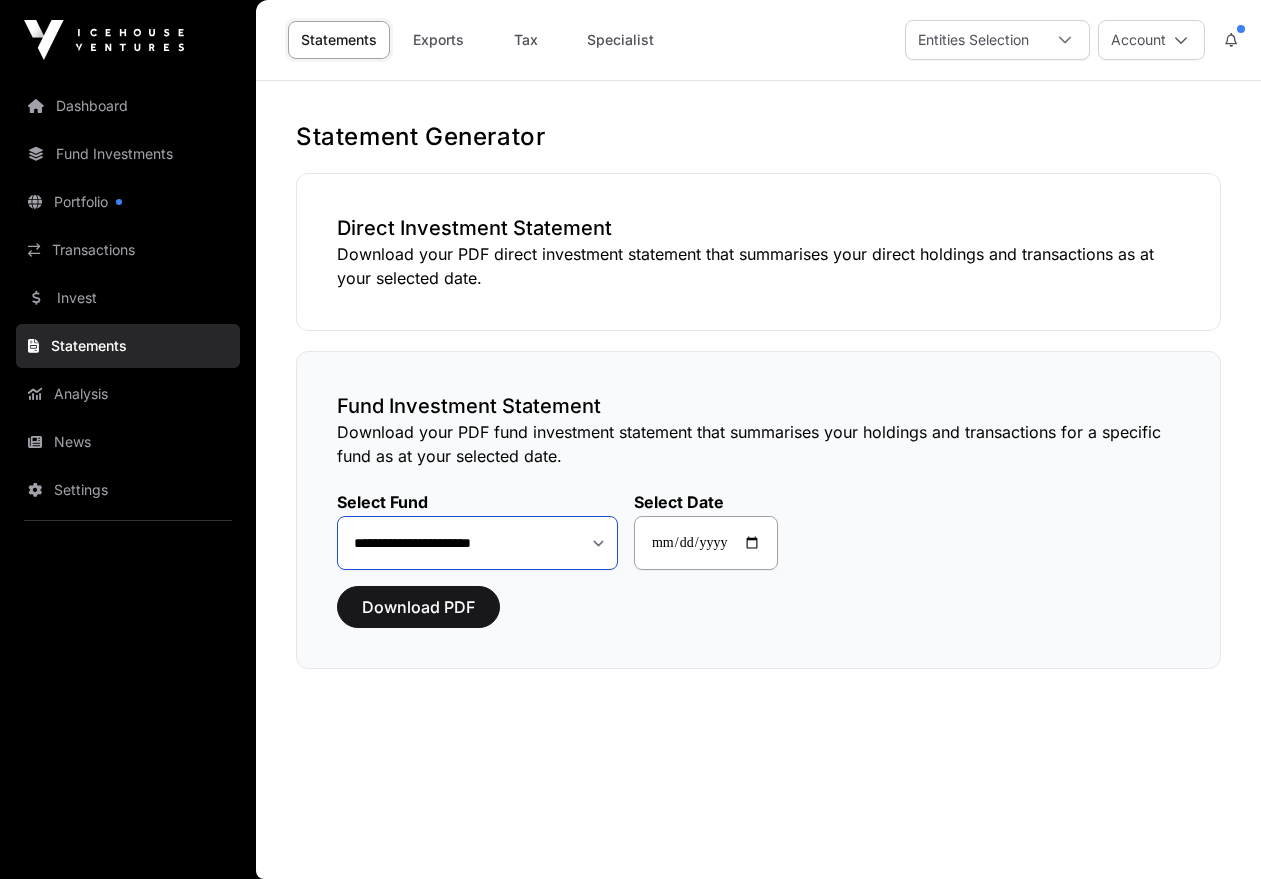 click on "**********" 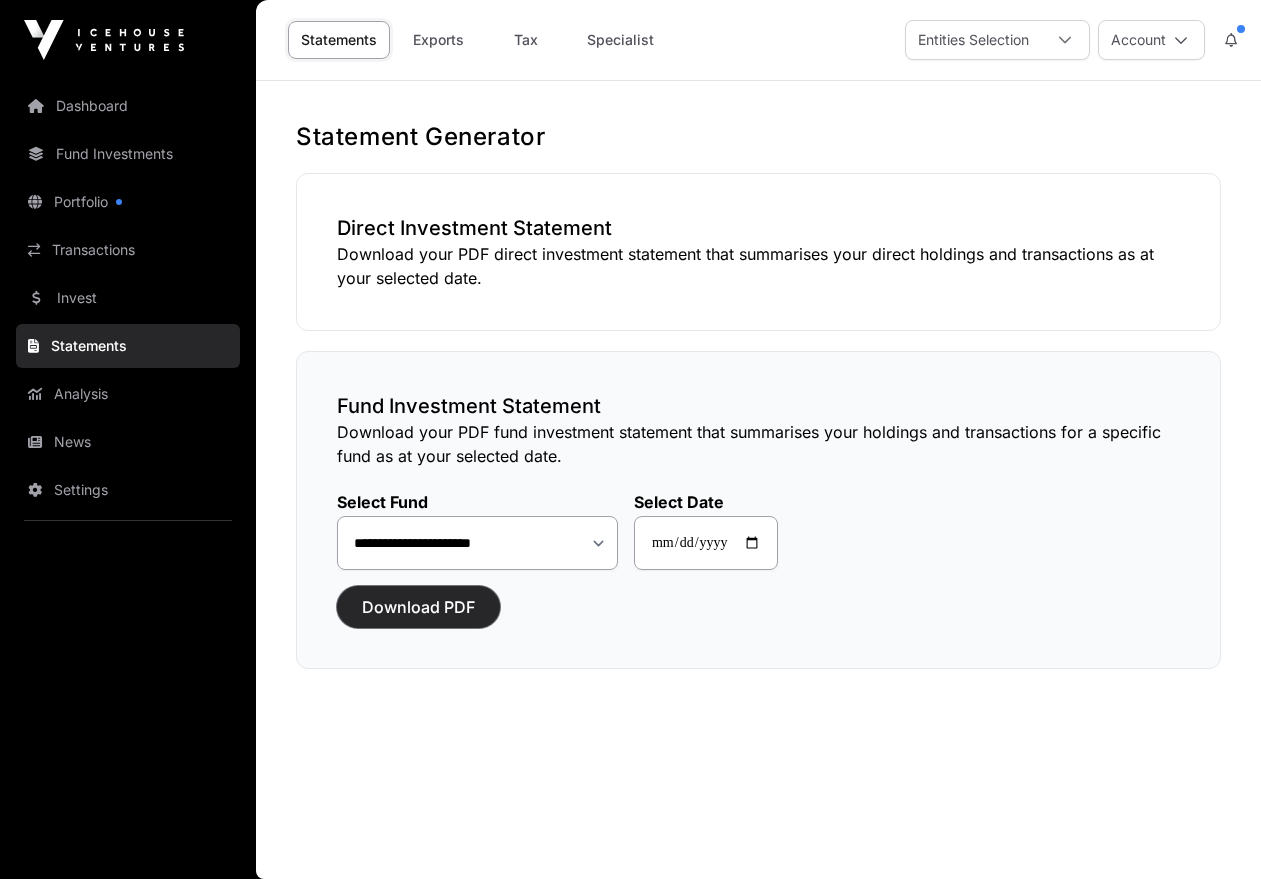 click on "Download PDF" 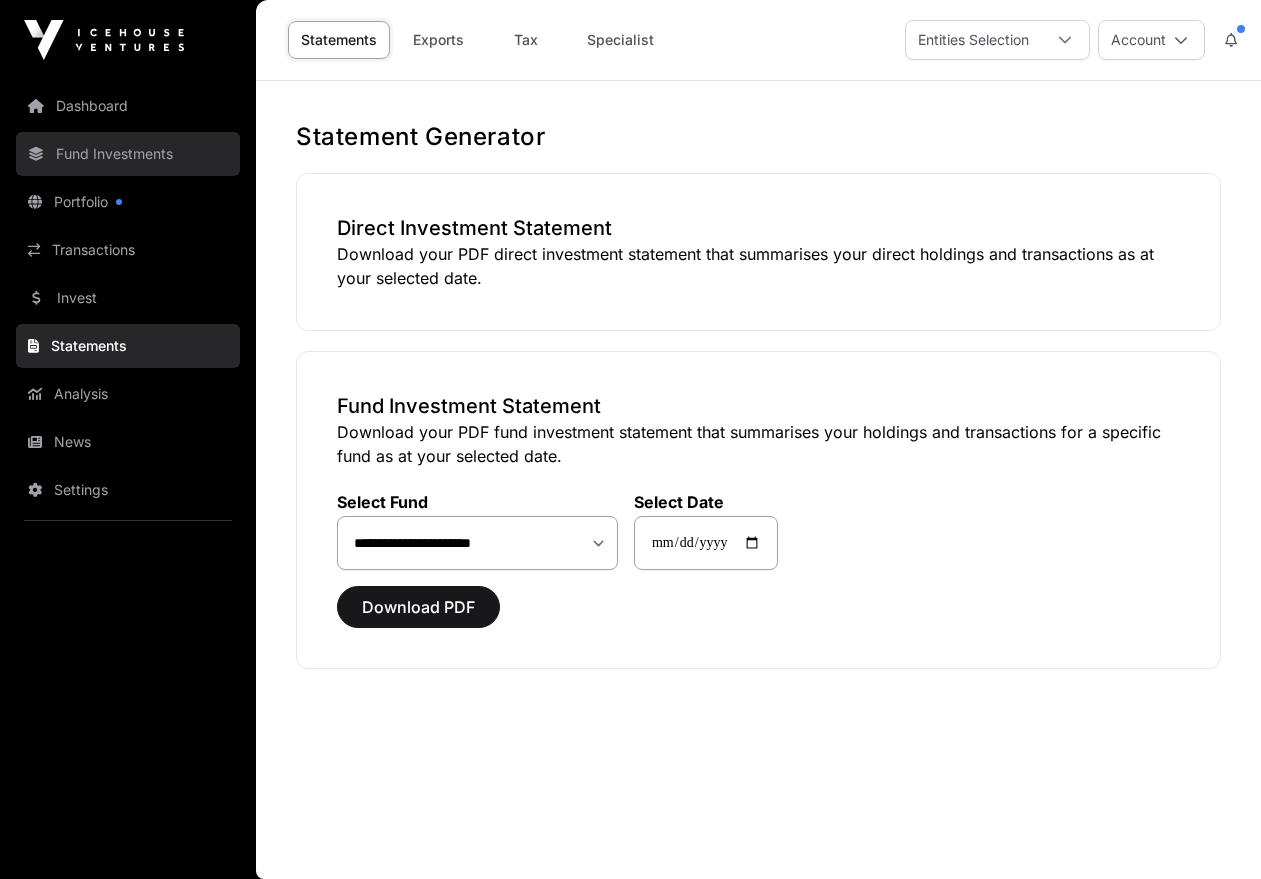 click on "Fund Investments" 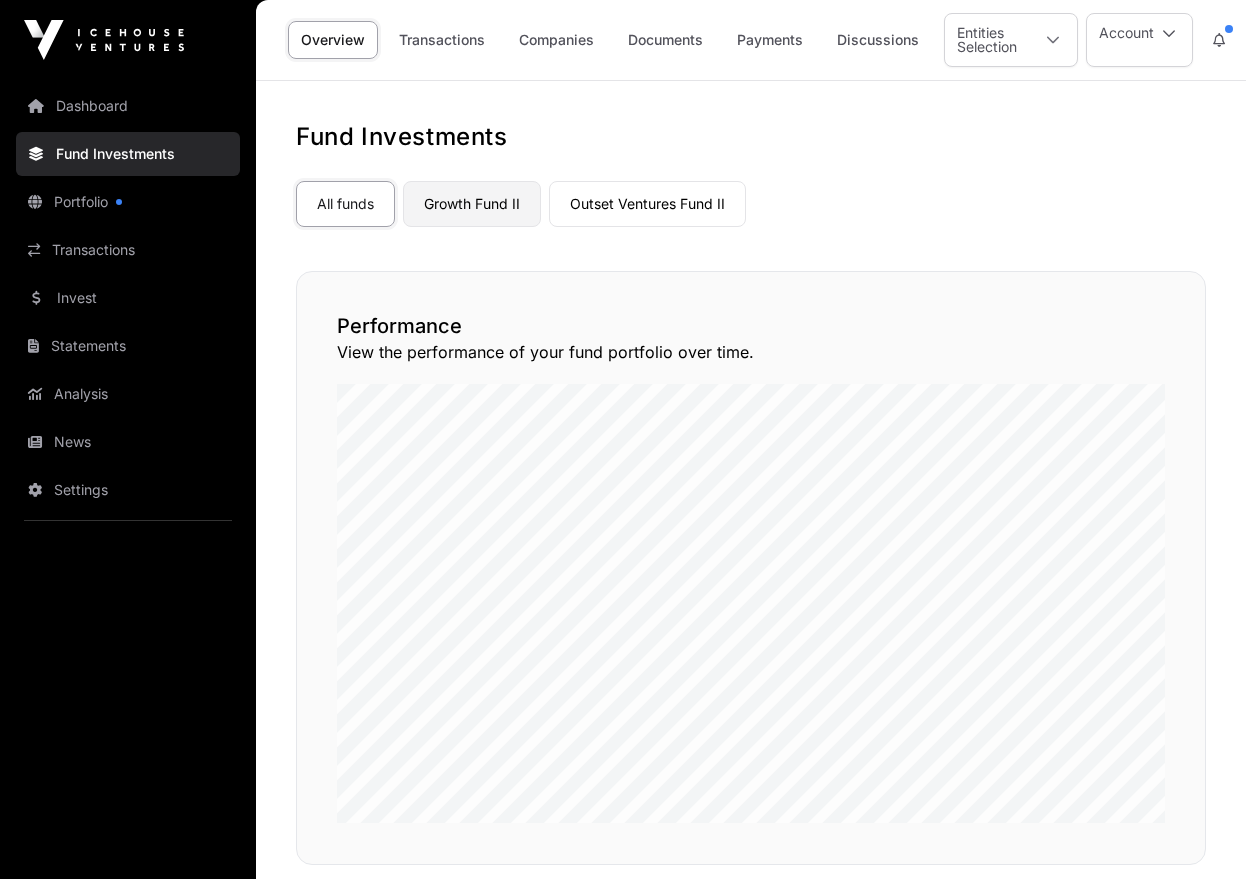 click on "Growth Fund II" 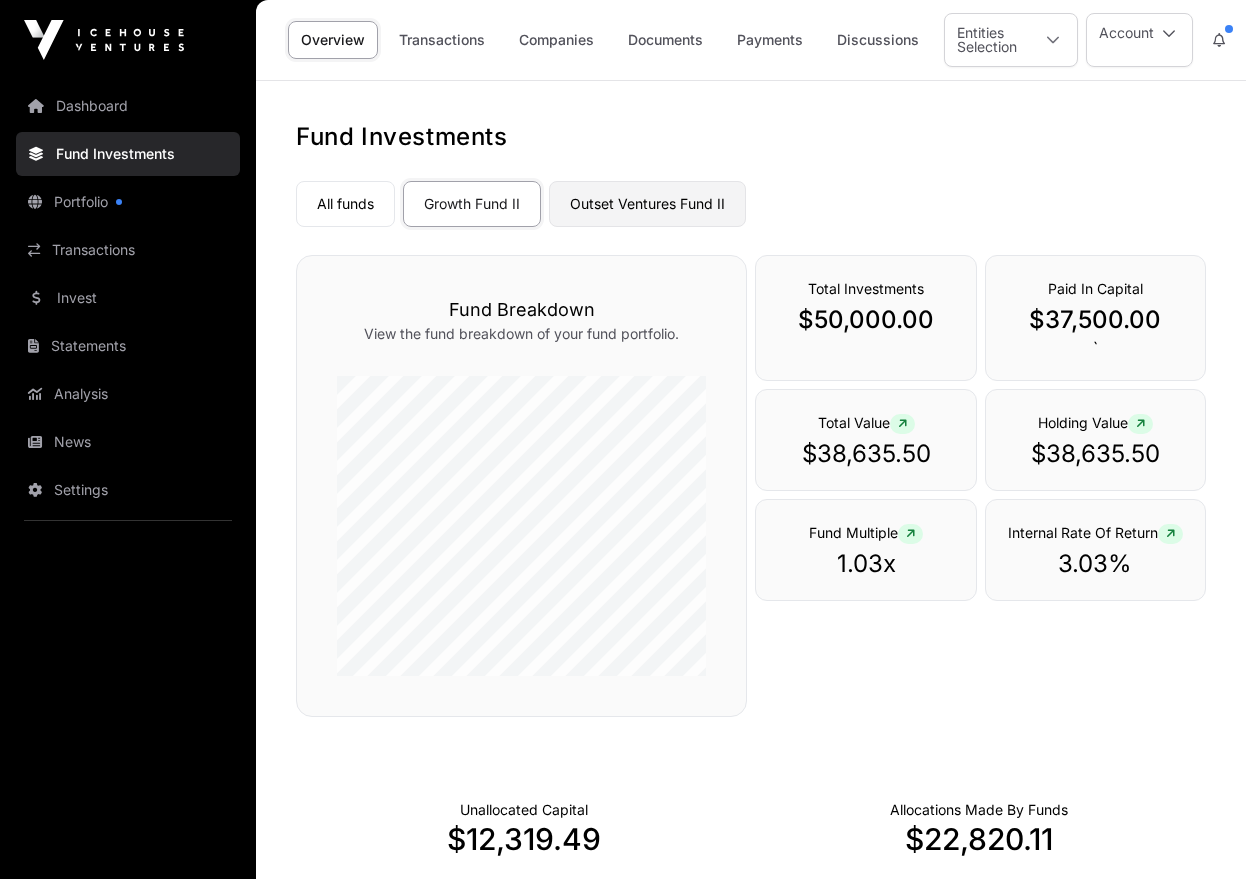 click on "Outset Ventures Fund II" 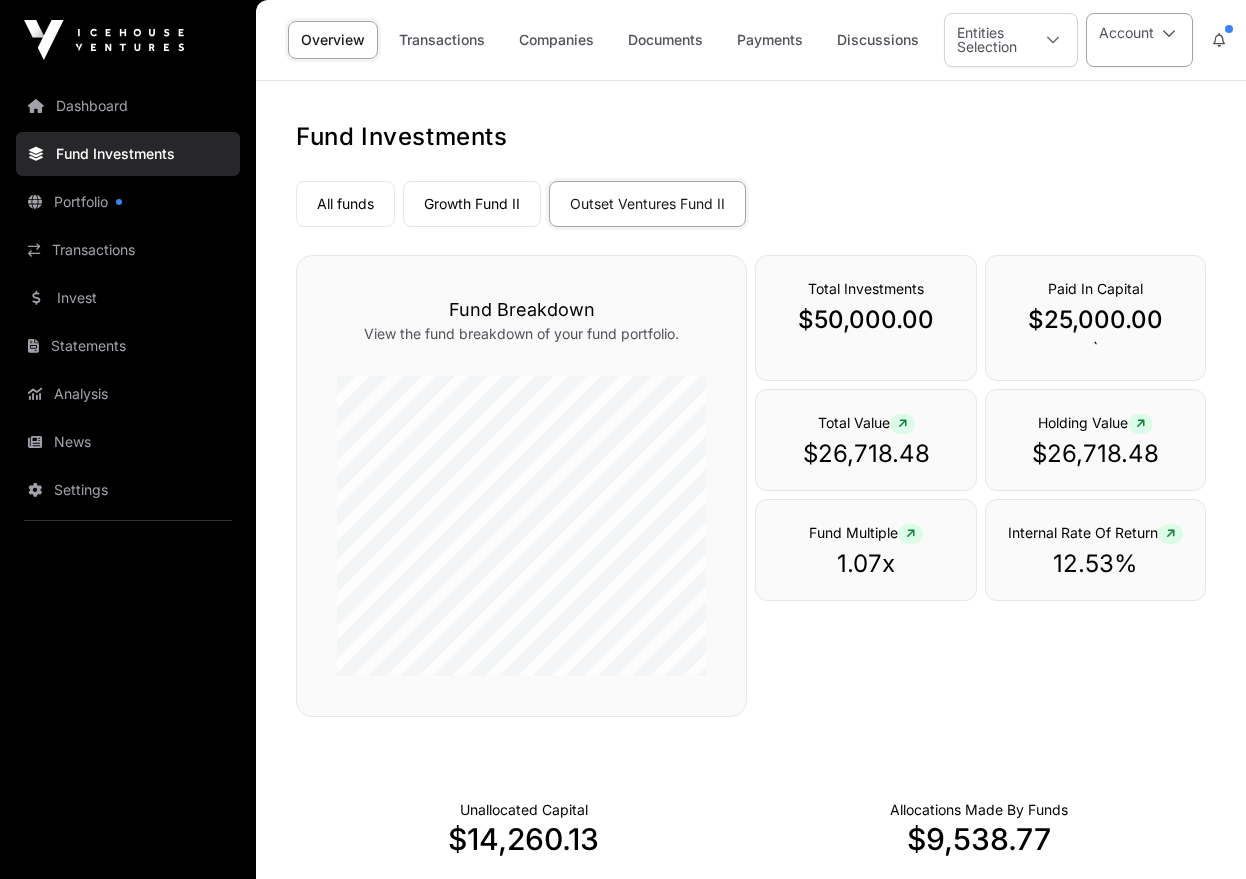 click on "Account" 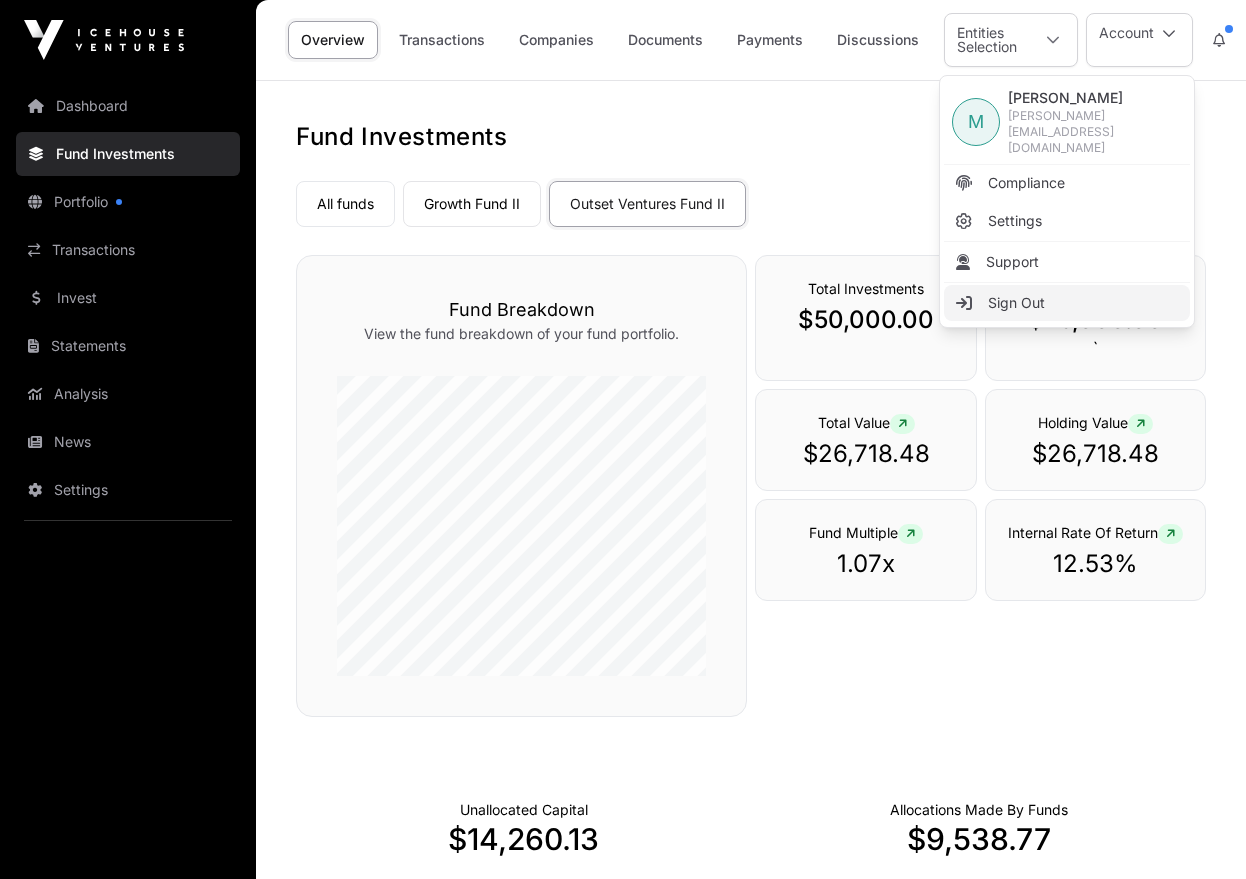 click on "Sign Out" at bounding box center [1016, 303] 